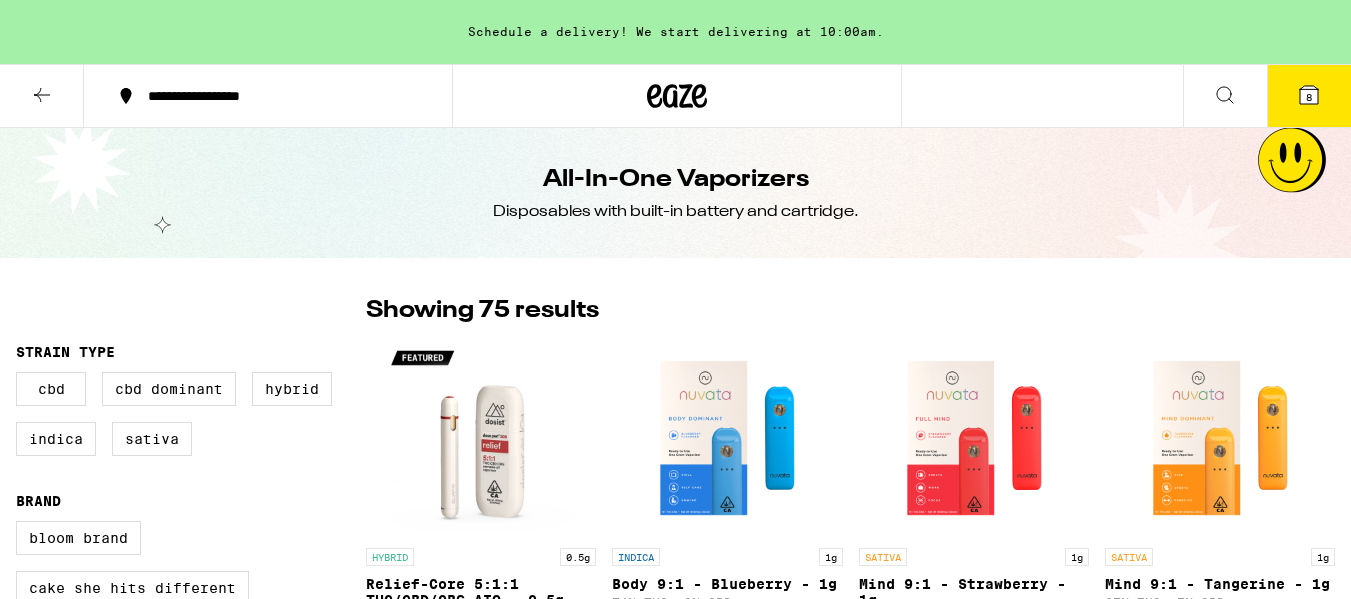 scroll, scrollTop: 0, scrollLeft: 0, axis: both 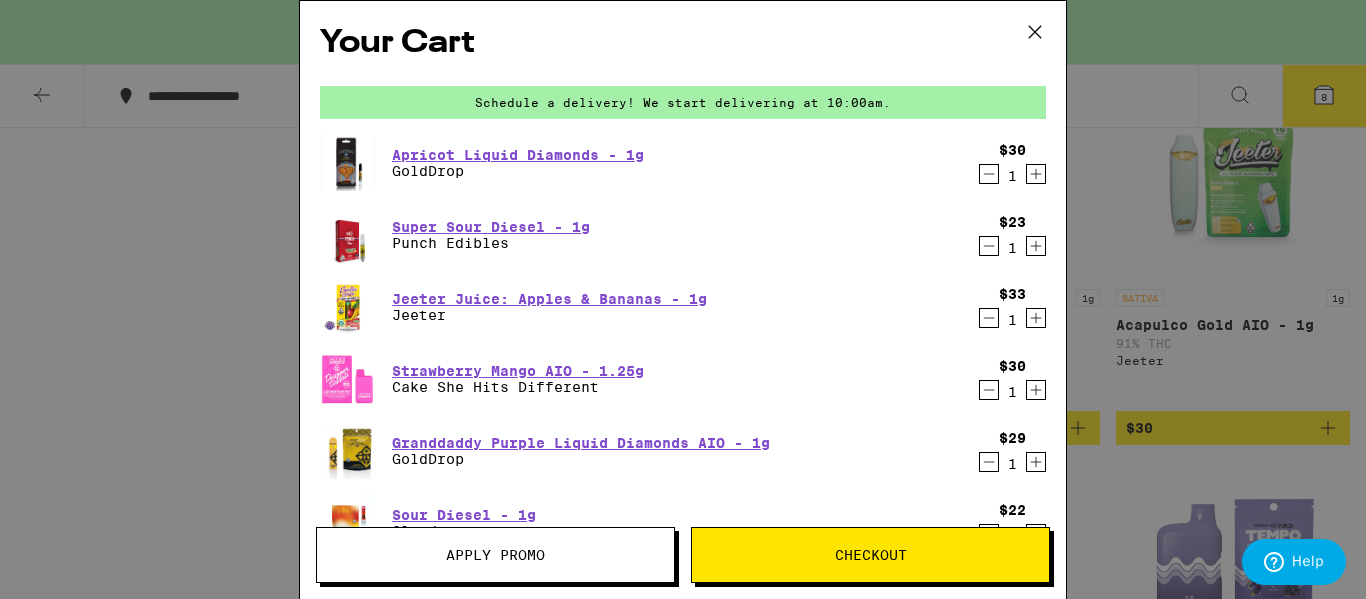click on "Your Cart Schedule a delivery! We start delivering at 10:00am. Apricot Liquid Diamonds - 1g GoldDrop $30 1 Super Sour Diesel - 1g Punch Edibles $23 1 Jeeter Juice: Apples & Bananas - 1g Jeeter $33 1 Strawberry Mango AIO - 1.25g Cake She Hits Different $30 1 Granddaddy Purple Liquid Diamonds AIO - 1g GoldDrop $29 1 Sour Diesel - 1g Cloud $22 1 Sour Apple Pie AIO - 1.25g Cake She Hits Different $30 1 Sour Rush - 1g Circles Base Camp $20 1 You may also like... INDICA 1g Berry White AIO - 1g Jeeter $30 SATIVA Protab+: Boost LEVEL $29 INDICA 1g King Louie XII OG - 1g Punch Edibles $23 INDICA 1g Florida's Finest - 1g Punch Edibles $23 SATIVA 1g Tequila Sunrise - 1g Cookies $28 HYBRID 1g Social: Pineapple Express - 1g New Norm $33 SATIVA 1g XJ-13 - 1g Punch Edibles $23 HYBRID 4g Double Mintz - 4g Lowell Farms Deal Created with Sketch. USE CODE 35OFF $33 INDICA 3.5g Gemini - 3.5g Alien Labs Deal Created with Sketch. USE CODE HIGHUP $50 INDICA 3.5g Kryptochronic - 3.5g Alien Labs Deal Created with Sketch. $50 Subtotal" at bounding box center [683, 299] 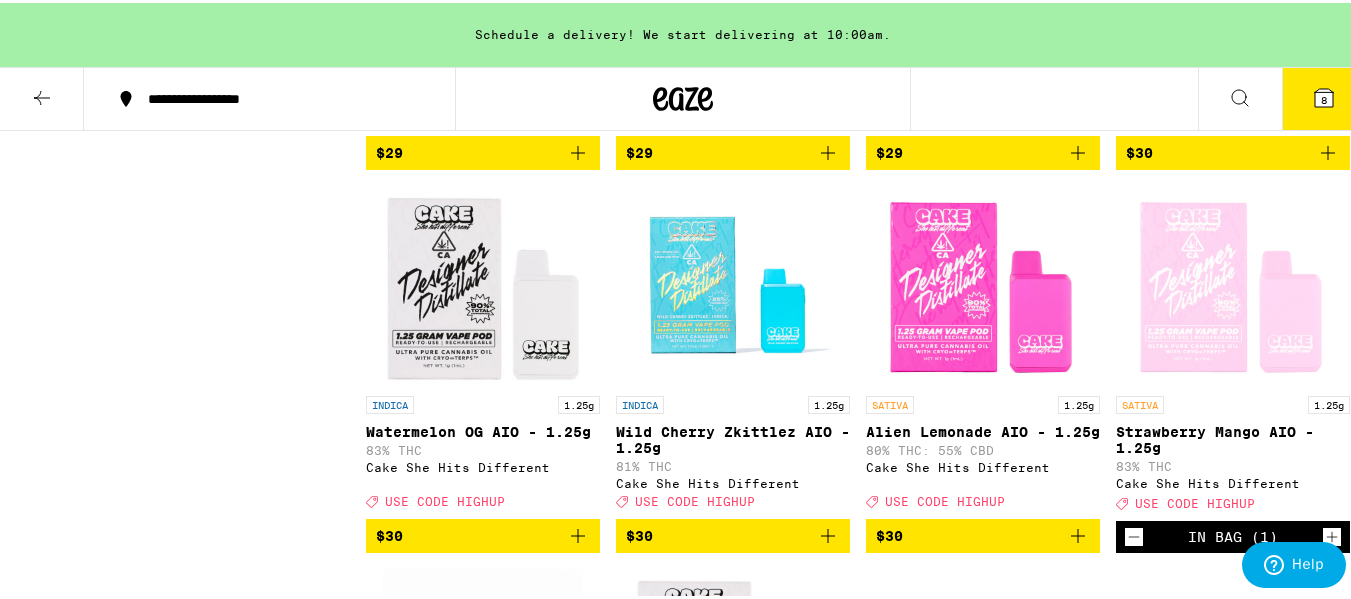 scroll, scrollTop: 1100, scrollLeft: 0, axis: vertical 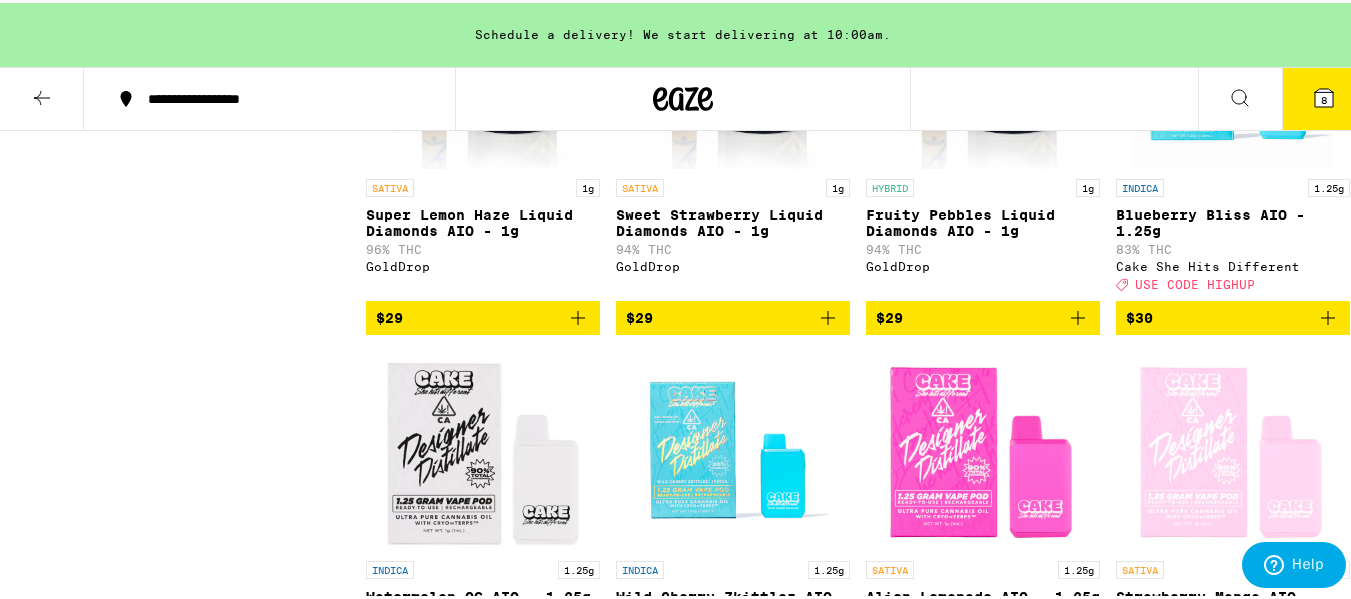 click 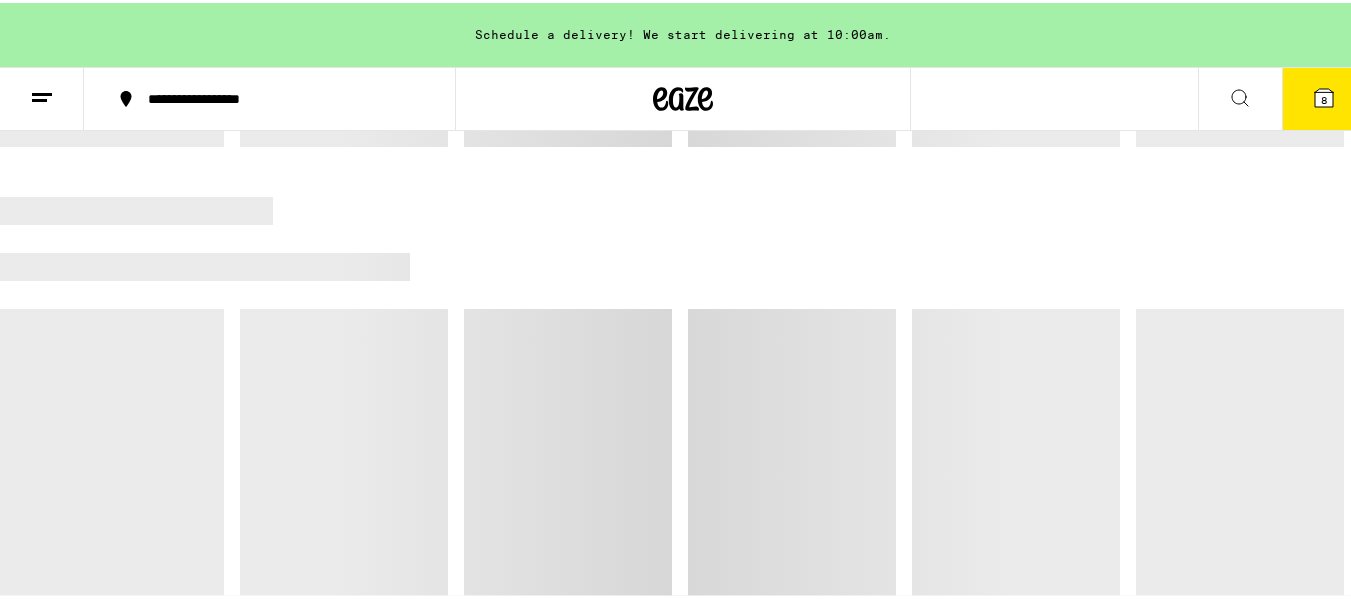 scroll, scrollTop: 0, scrollLeft: 0, axis: both 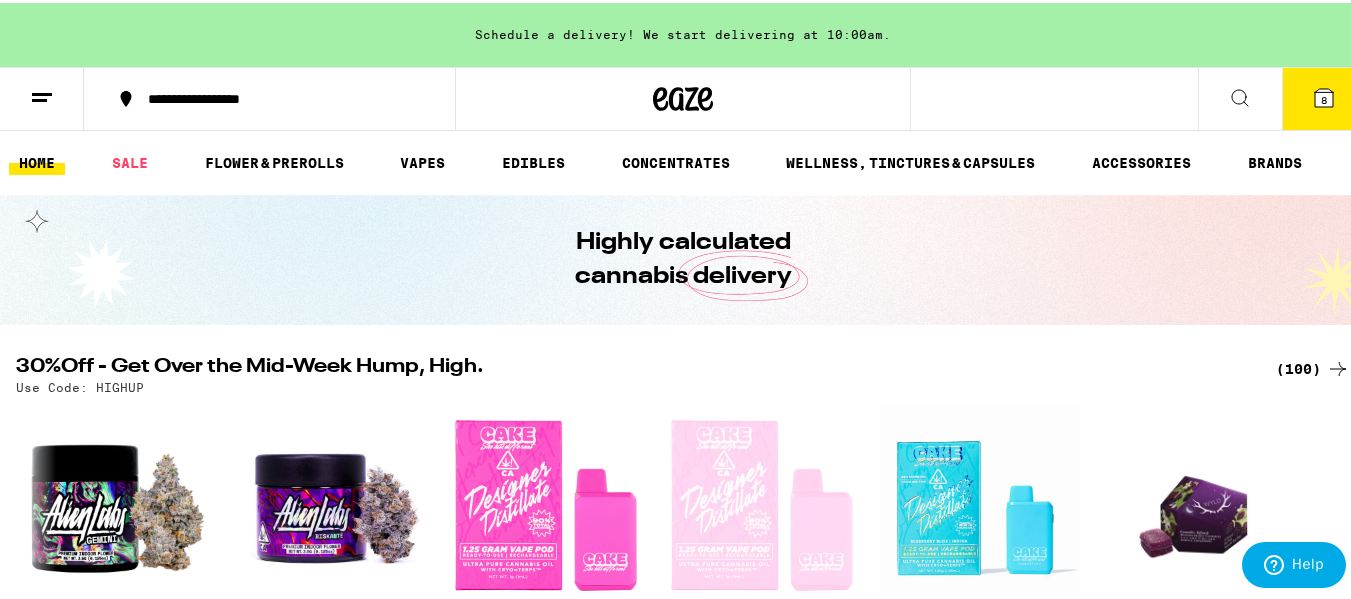 click 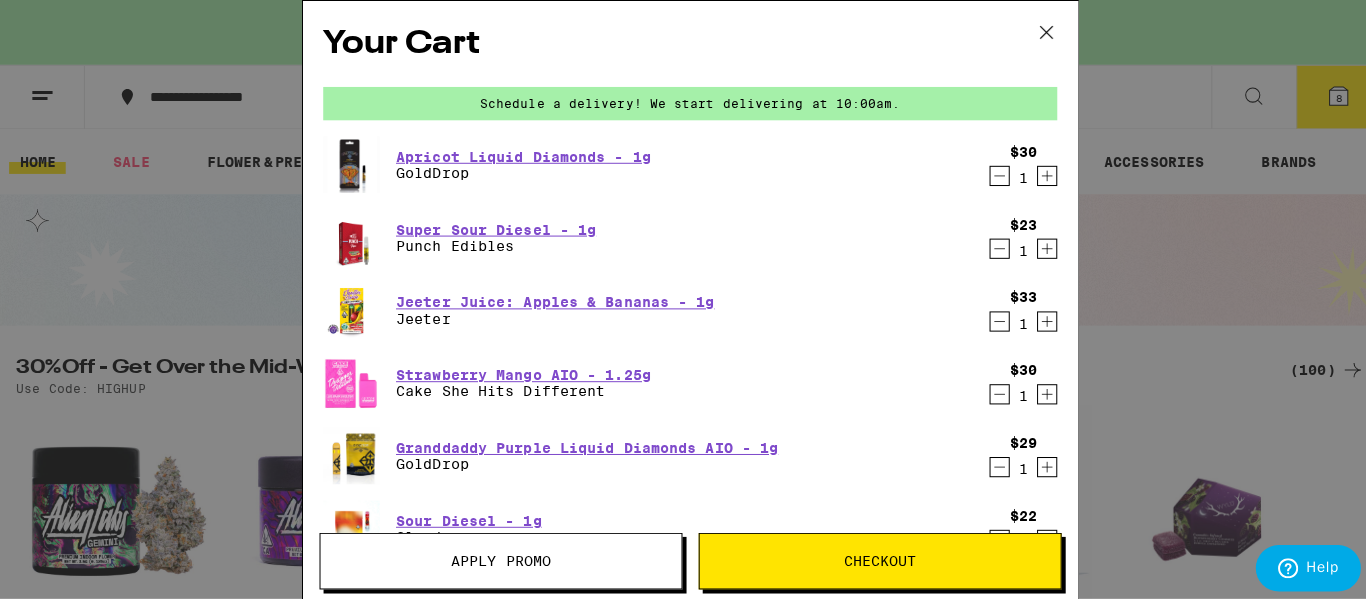 scroll, scrollTop: 300, scrollLeft: 0, axis: vertical 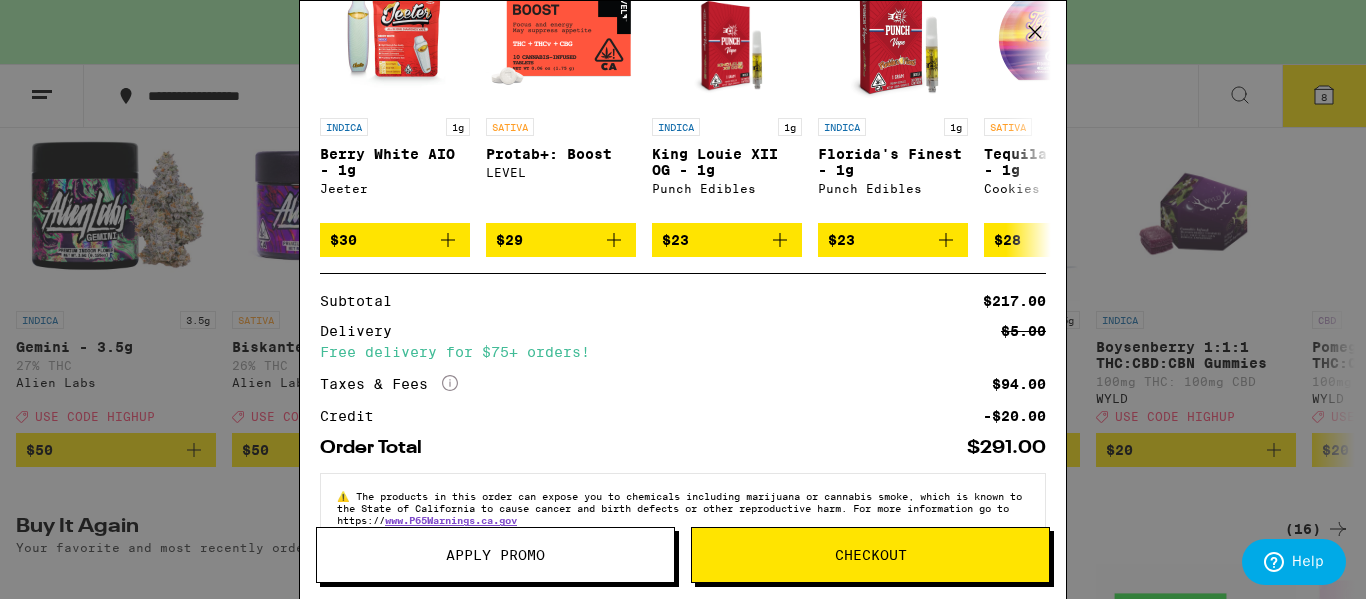 click on "Your Cart Schedule a delivery! We start delivering at 10:00am. Apricot Liquid Diamonds - 1g GoldDrop $30 1 Super Sour Diesel - 1g Punch Edibles $23 1 Jeeter Juice: Apples & Bananas - 1g Jeeter $33 1 Strawberry Mango AIO - 1.25g Cake She Hits Different $30 1 Granddaddy Purple Liquid Diamonds AIO - 1g GoldDrop $29 1 Sour Diesel - 1g Cloud $22 1 Sour Apple Pie AIO - 1.25g Cake She Hits Different $30 1 Sour Rush - 1g Circles Base Camp $20 1 You may also like... INDICA 1g Berry White AIO - 1g Jeeter $30 SATIVA Protab+: Boost LEVEL $29 INDICA 1g King Louie XII OG - 1g Punch Edibles $23 INDICA 1g Florida's Finest - 1g Punch Edibles $23 SATIVA 1g Tequila Sunrise - 1g Cookies $28 HYBRID 1g Social: Pineapple Express - 1g New Norm $33 SATIVA 1g XJ-13 - 1g Punch Edibles $23 HYBRID 4g Double Mintz - 4g Lowell Farms Deal Created with Sketch. USE CODE 35OFF $33 INDICA 3.5g Gemini - 3.5g Alien Labs Deal Created with Sketch. USE CODE HIGHUP $50 INDICA 3.5g Kryptochronic - 3.5g Alien Labs Deal Created with Sketch. $50 Subtotal" at bounding box center [683, 299] 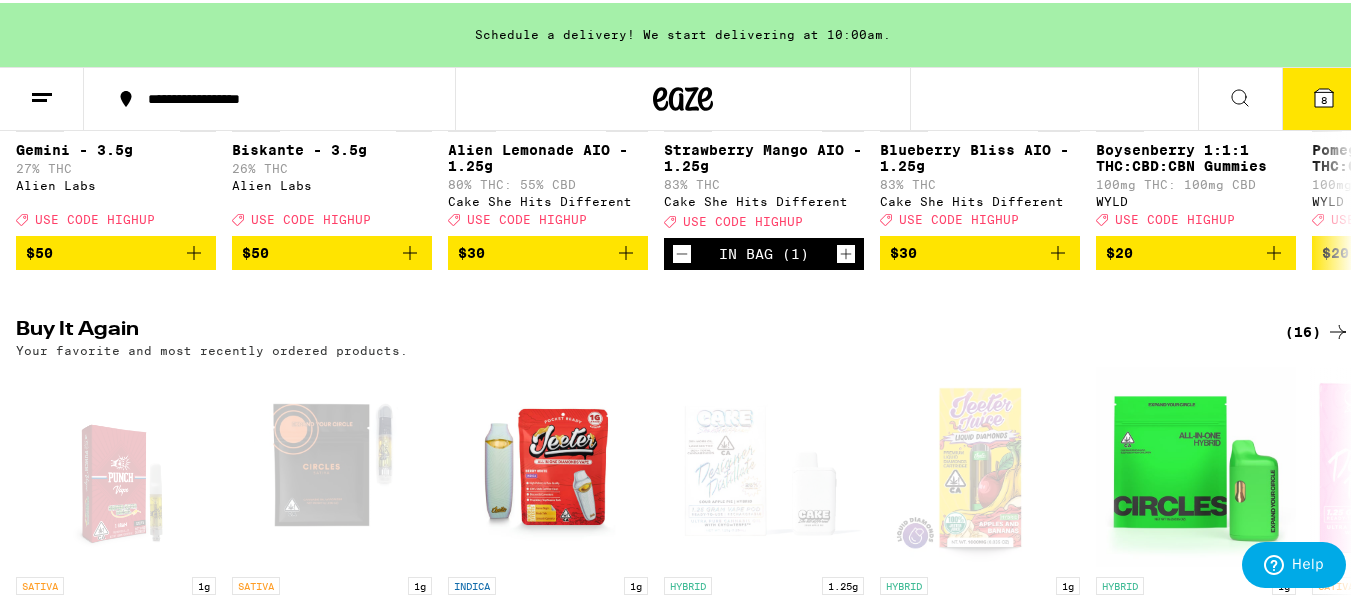 scroll, scrollTop: 0, scrollLeft: 0, axis: both 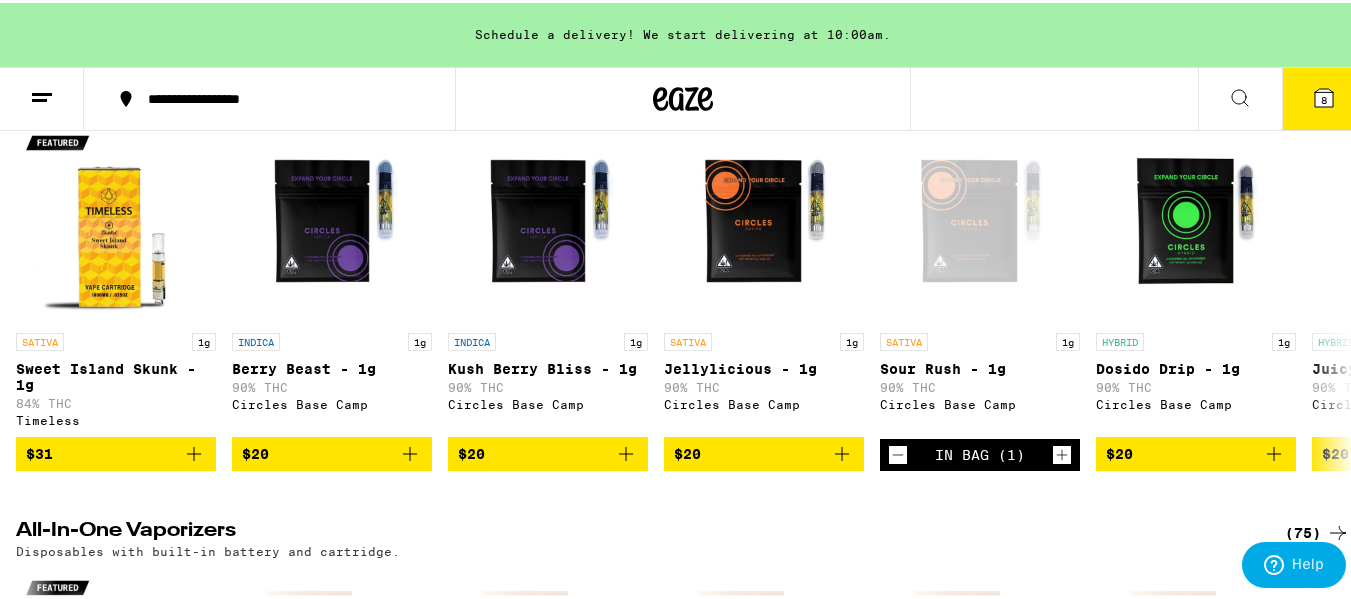 click on "(85)" at bounding box center (1317, 85) 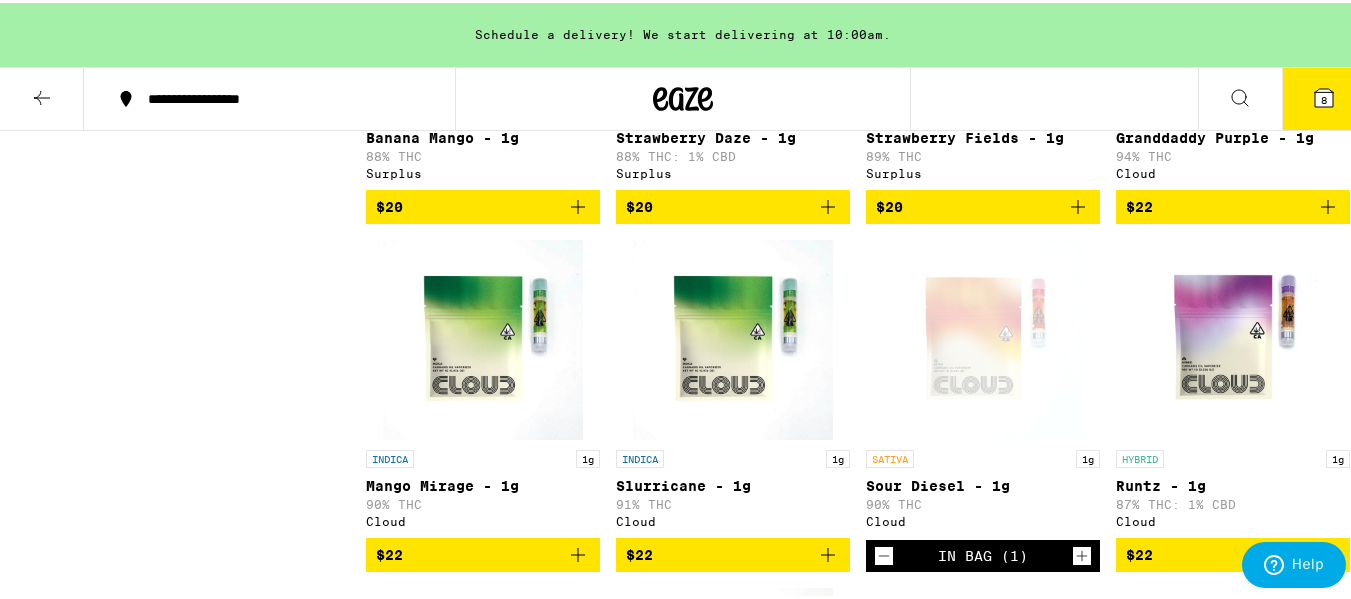 scroll, scrollTop: 1000, scrollLeft: 0, axis: vertical 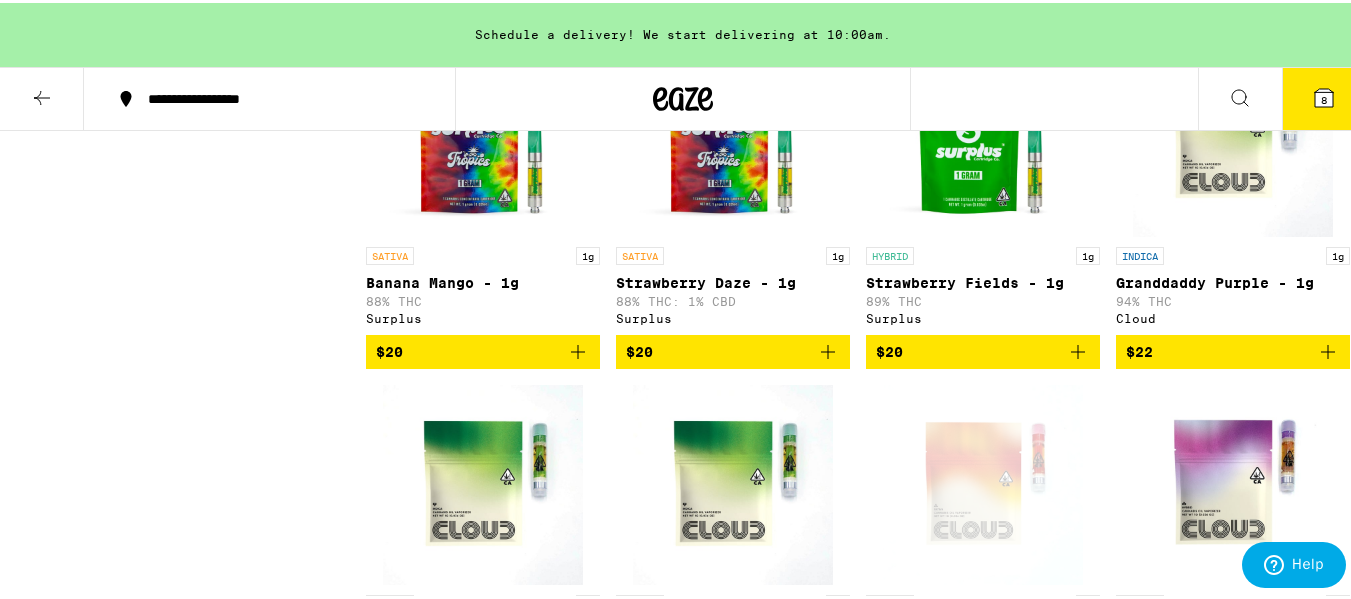 click 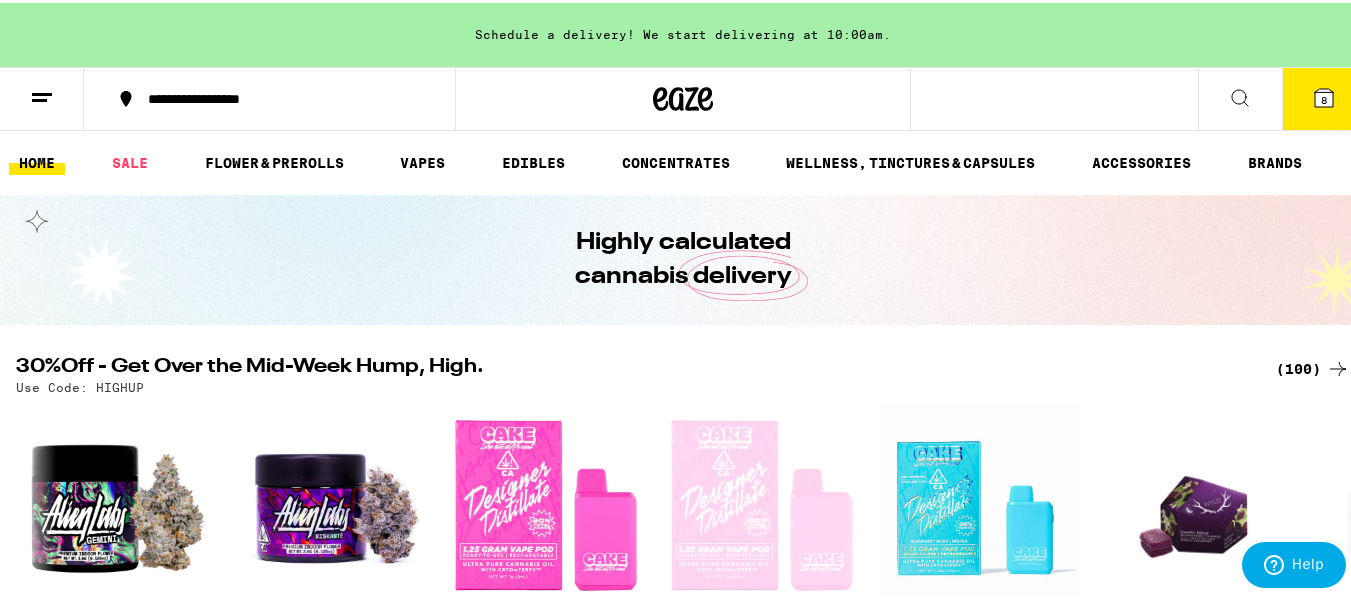 scroll, scrollTop: 400, scrollLeft: 0, axis: vertical 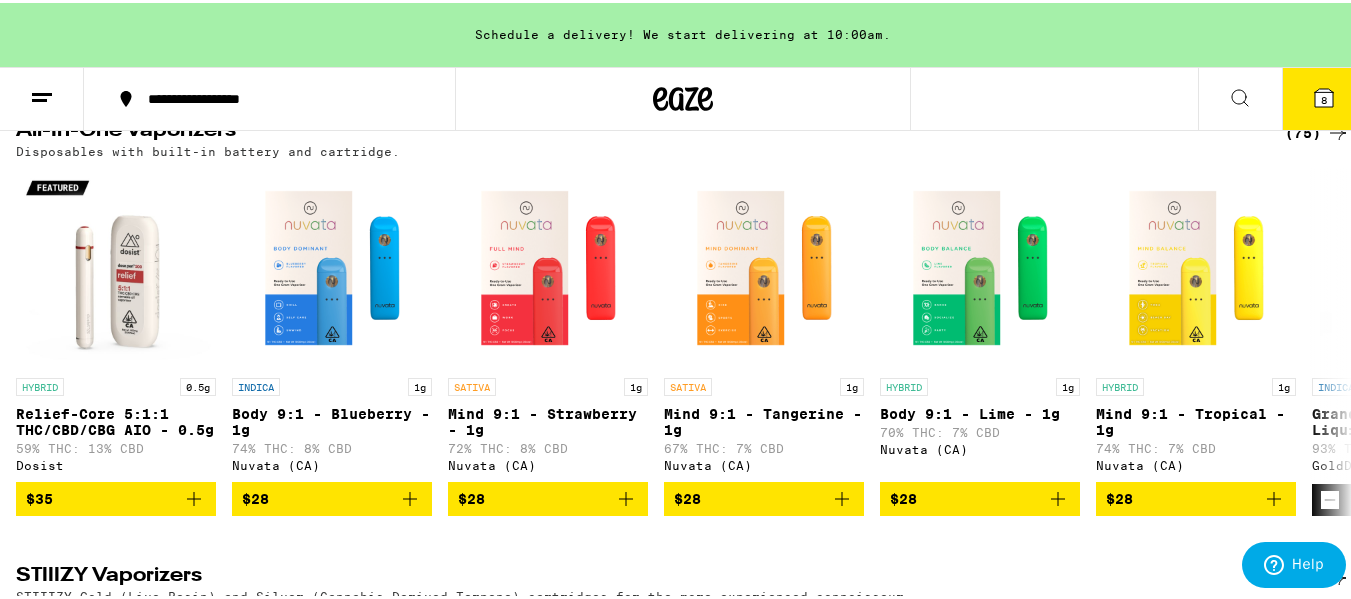 click on "(75)" at bounding box center [1317, 130] 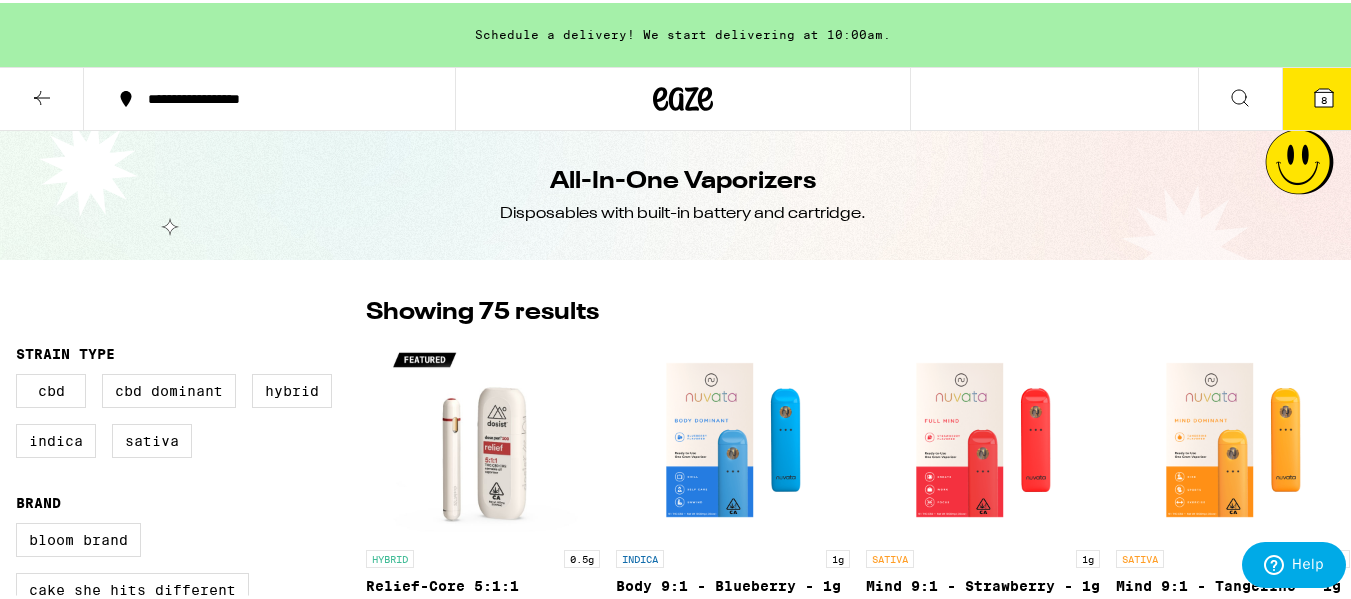 scroll, scrollTop: 0, scrollLeft: 0, axis: both 